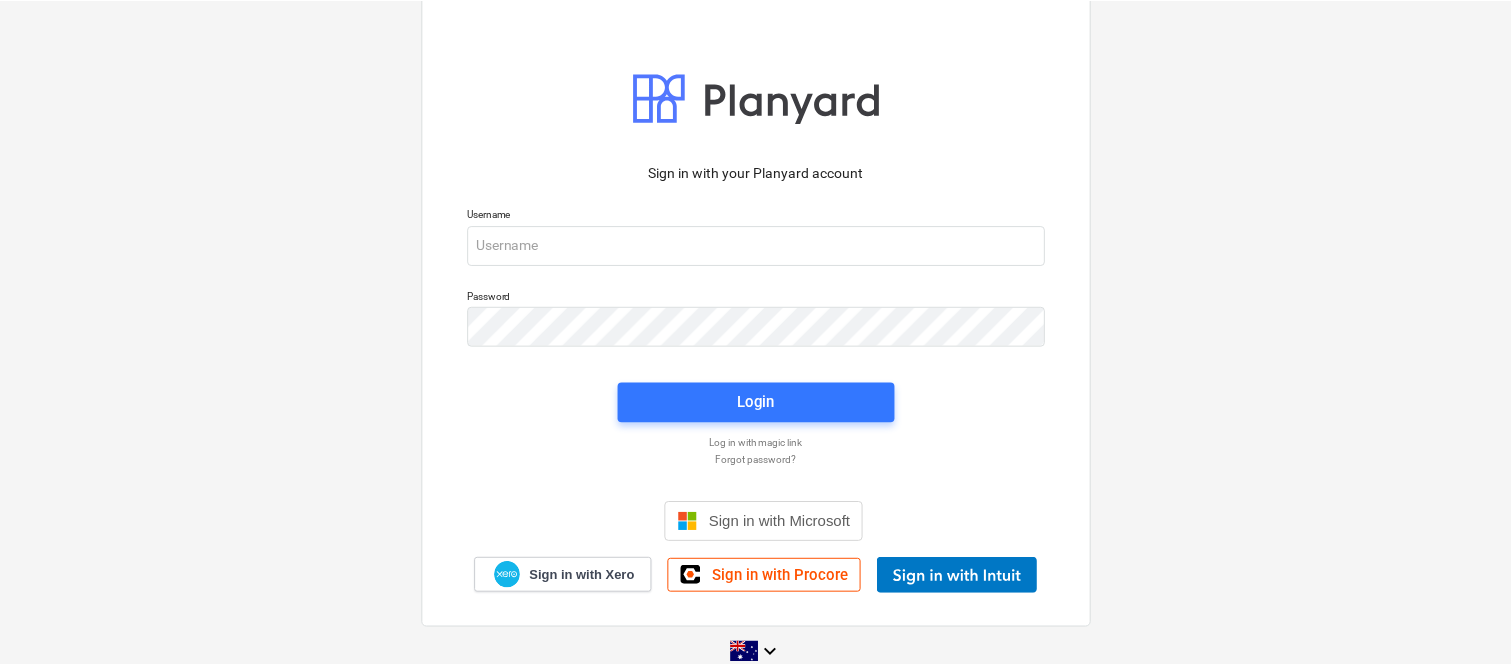 scroll, scrollTop: 0, scrollLeft: 0, axis: both 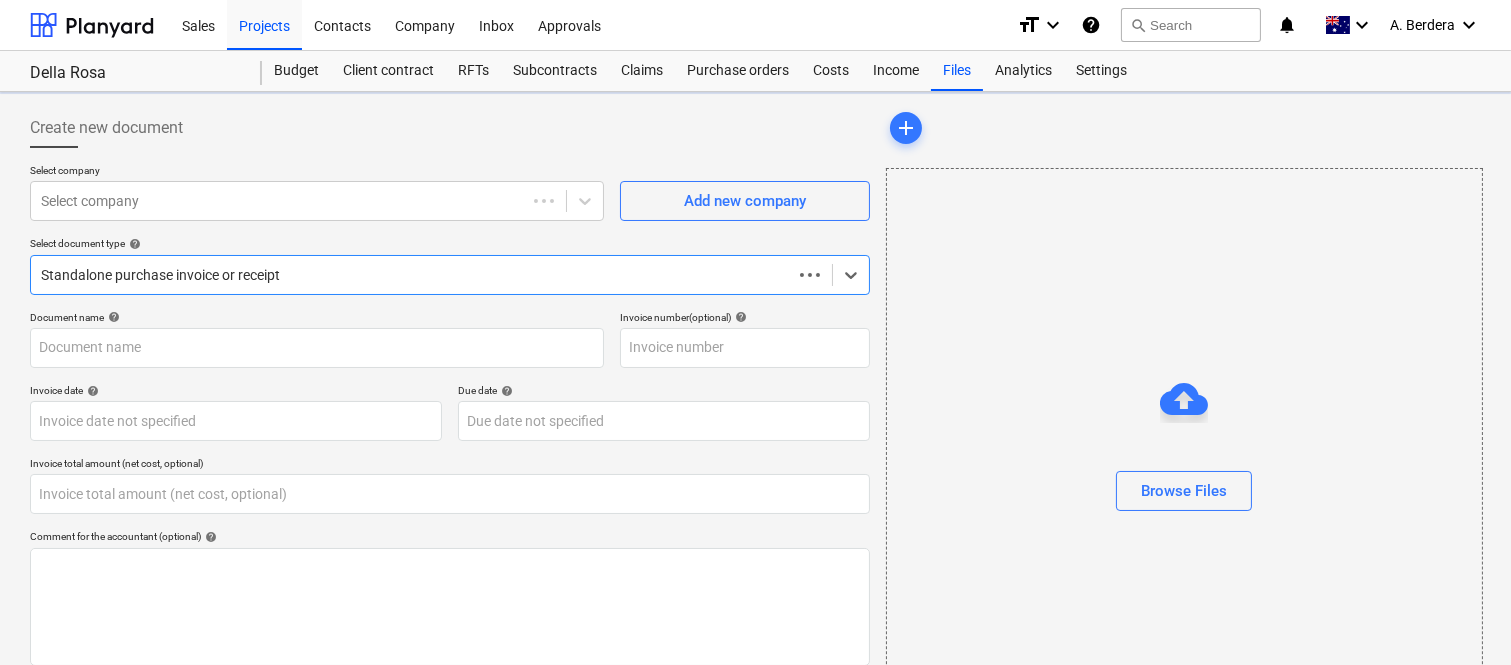 type on "0.00" 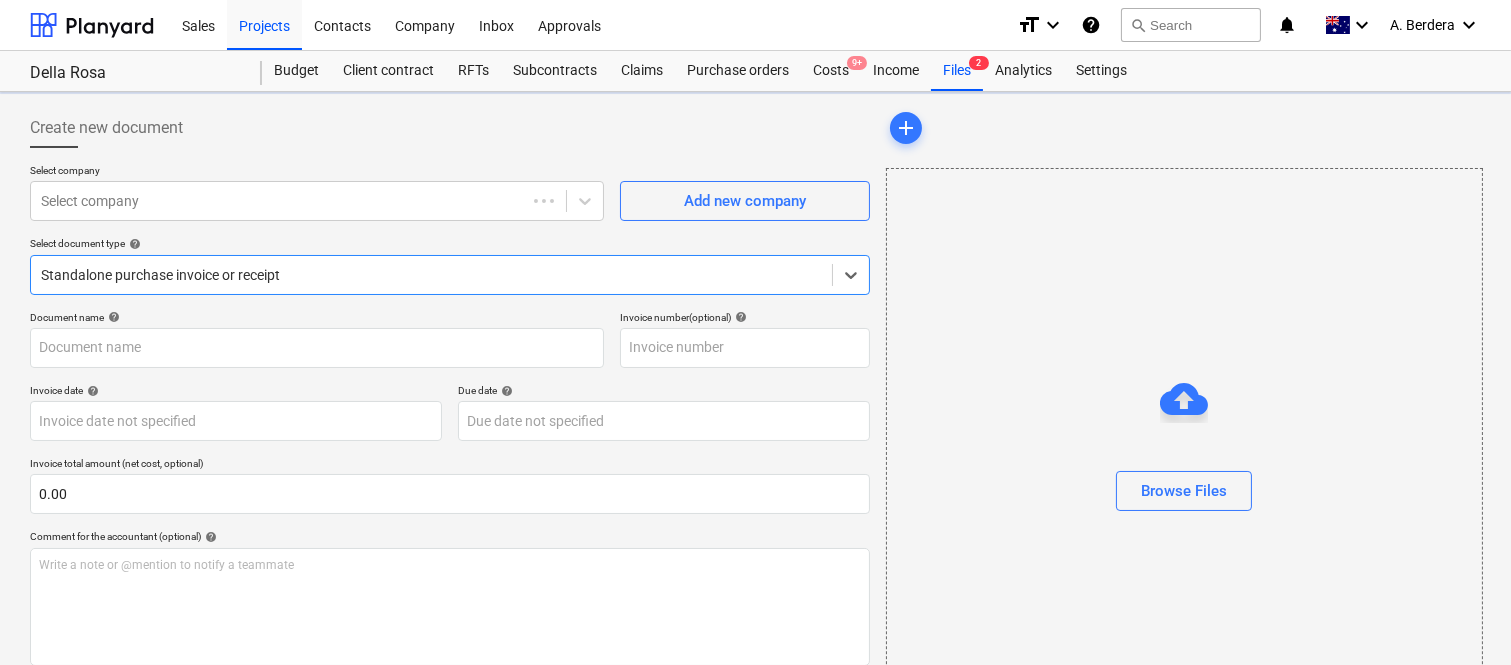 type on "[NUMBER]" 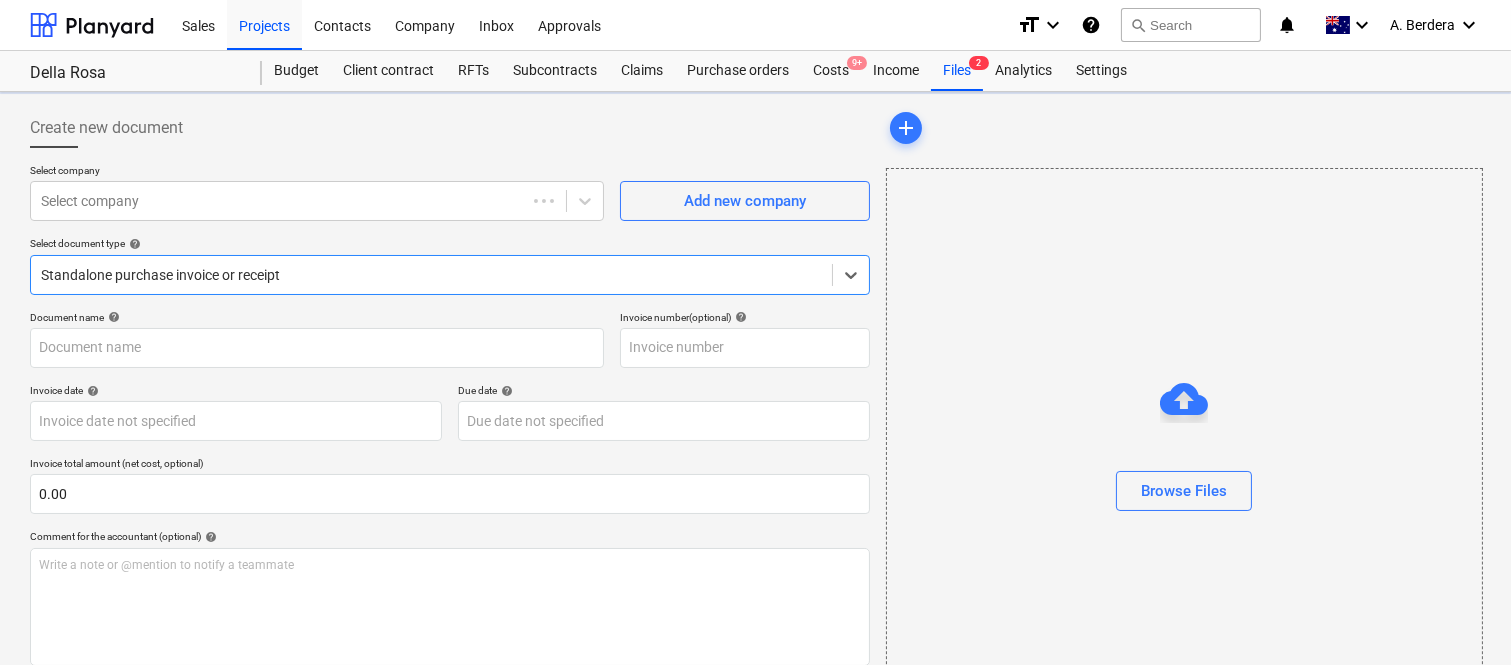 type on "[NUMBER]" 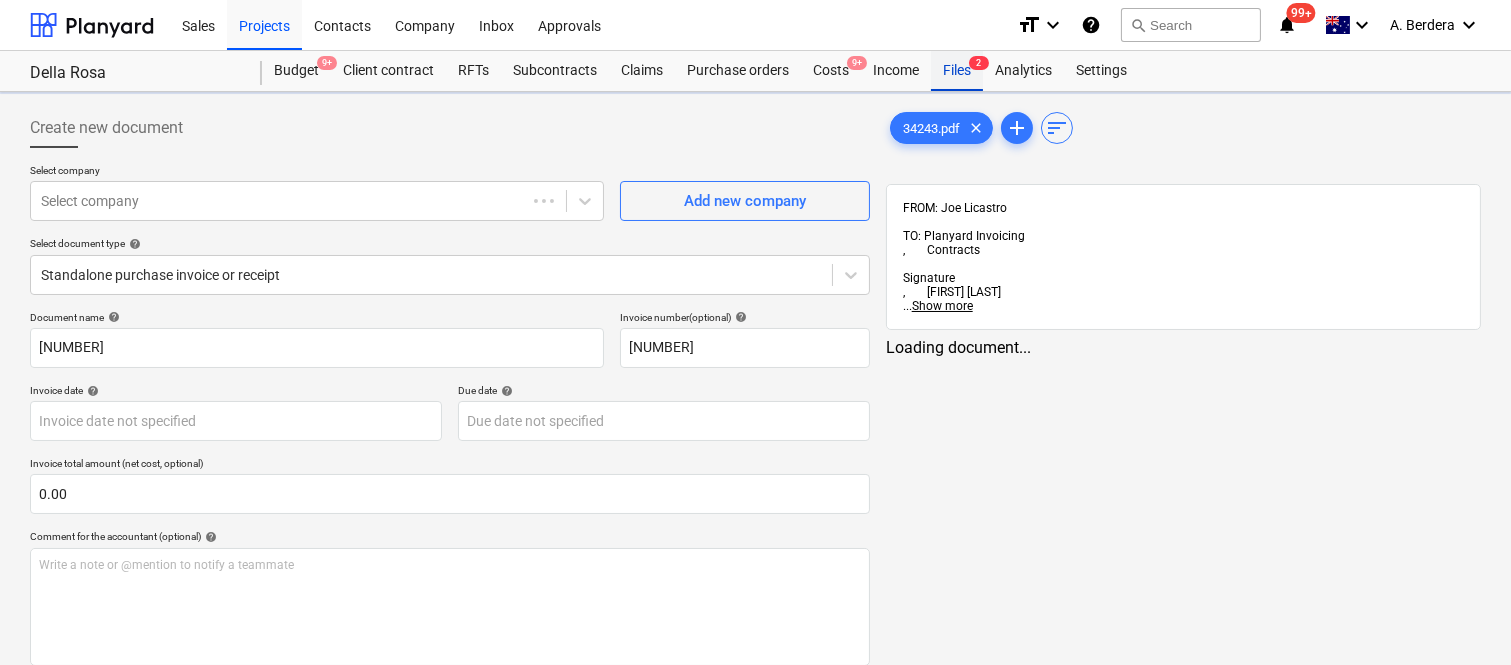 click on "Files 2" at bounding box center (957, 71) 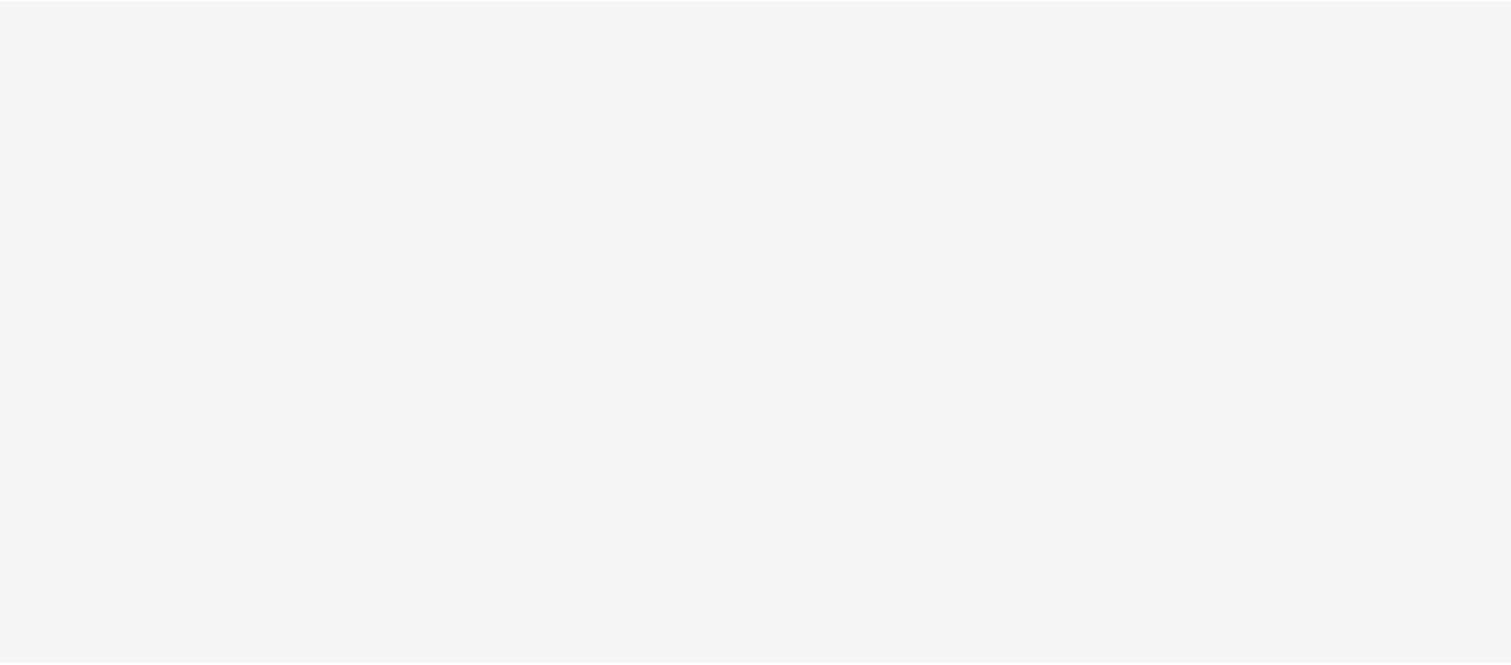 scroll, scrollTop: 0, scrollLeft: 0, axis: both 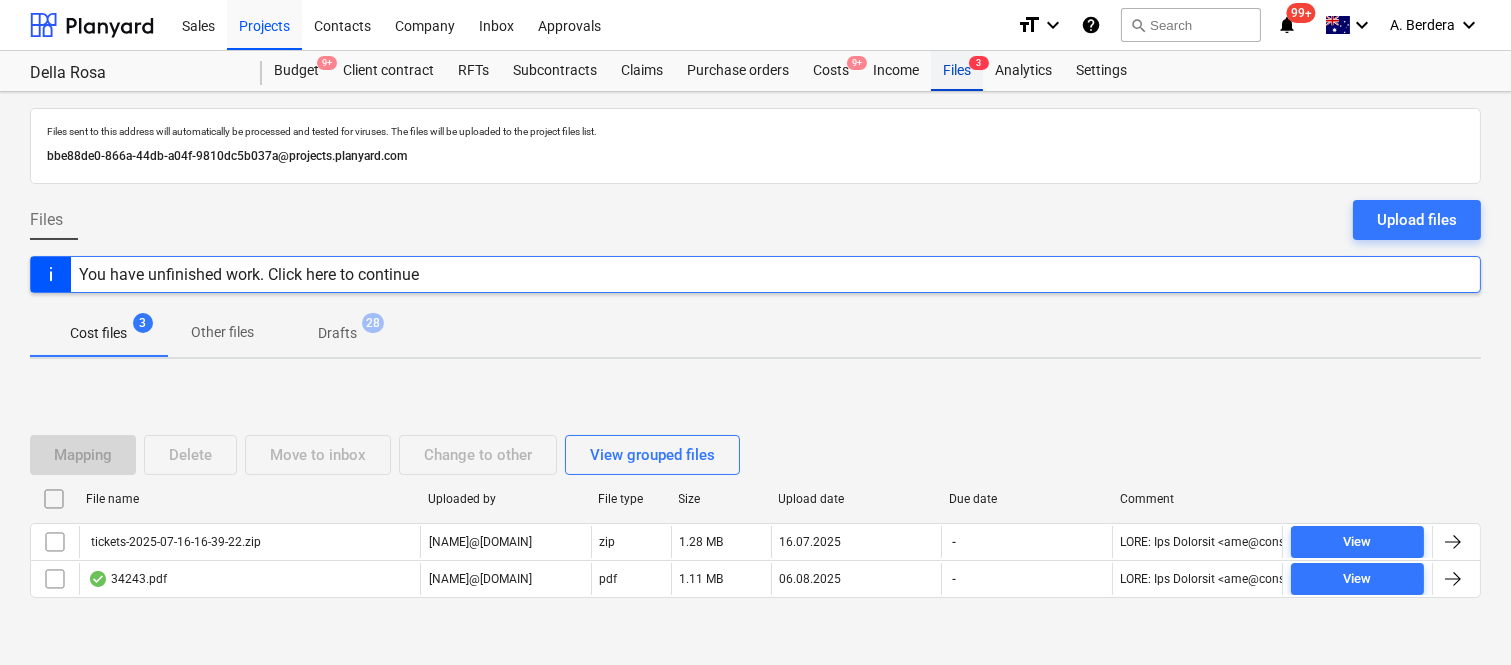 click on "Files 3" at bounding box center [957, 71] 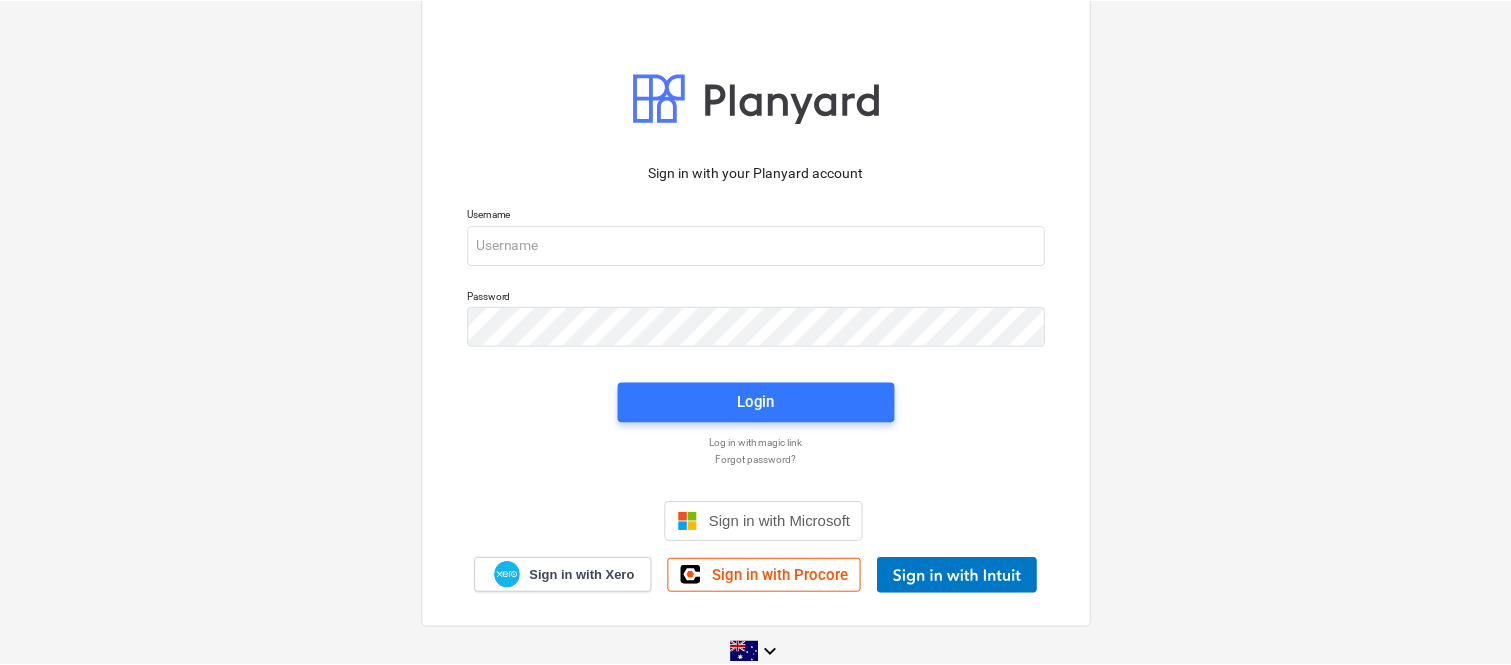scroll, scrollTop: 0, scrollLeft: 0, axis: both 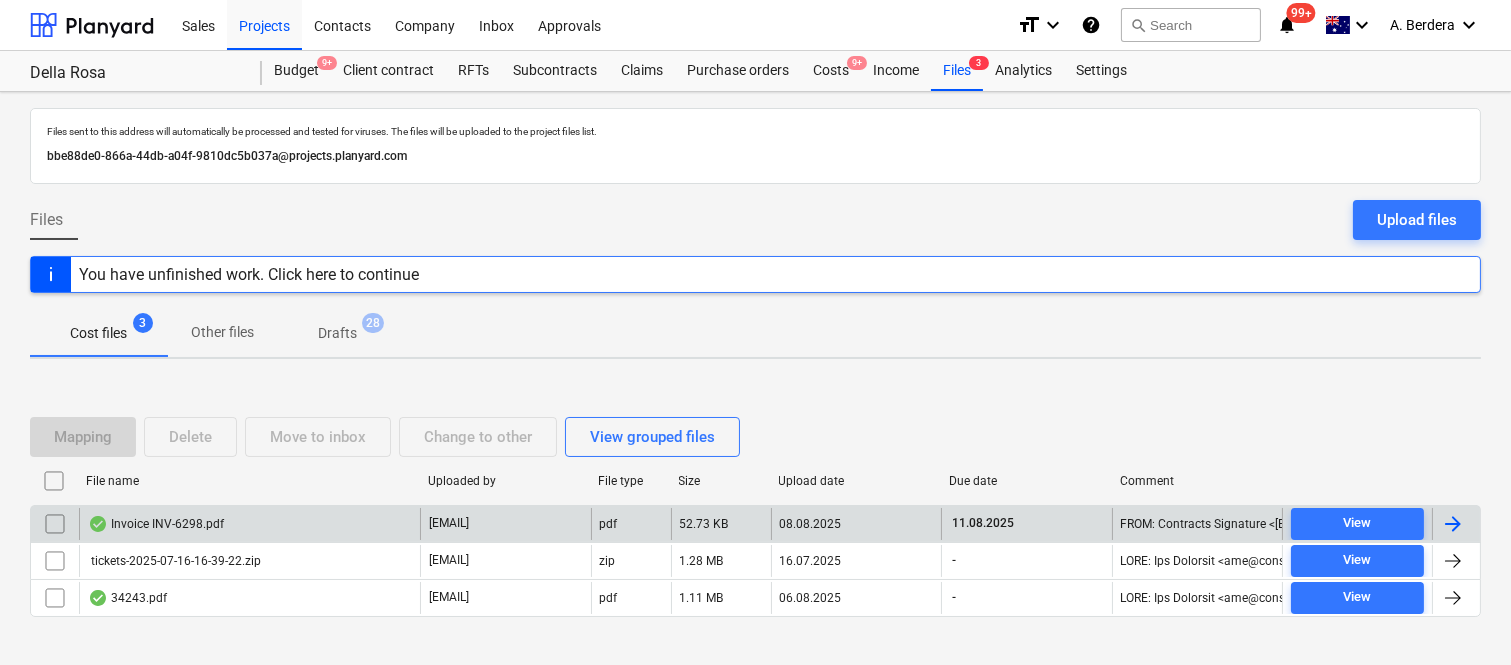 click on "Invoice INV-6298.pdf" at bounding box center [249, 524] 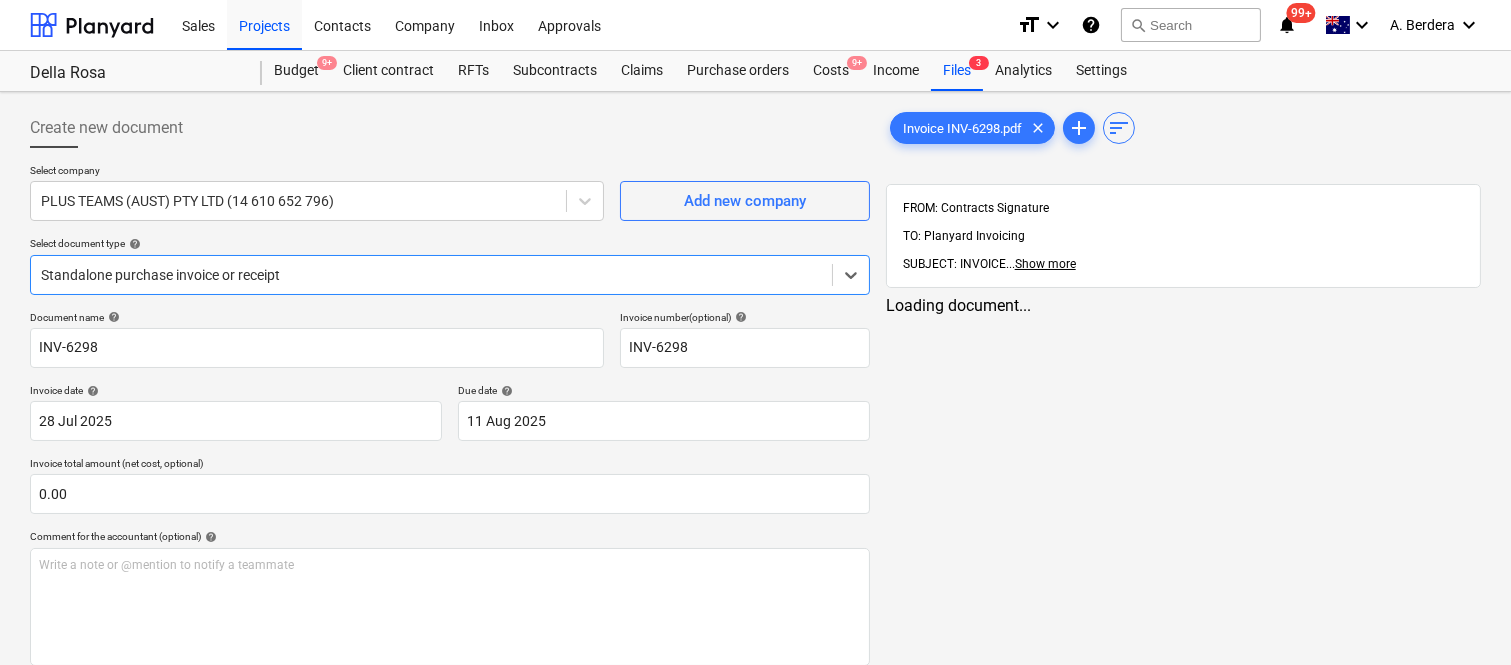 type on "INV-6298" 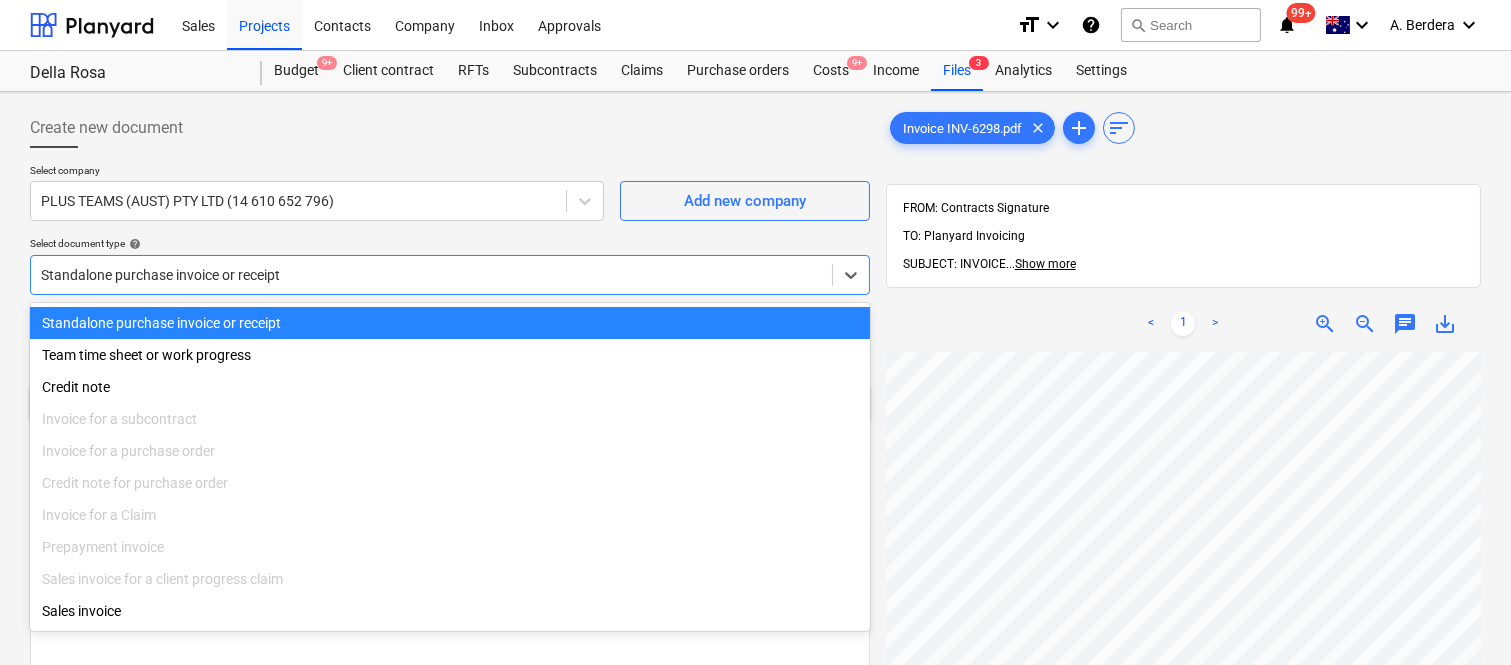 click on "Standalone purchase invoice or receipt" at bounding box center [450, 323] 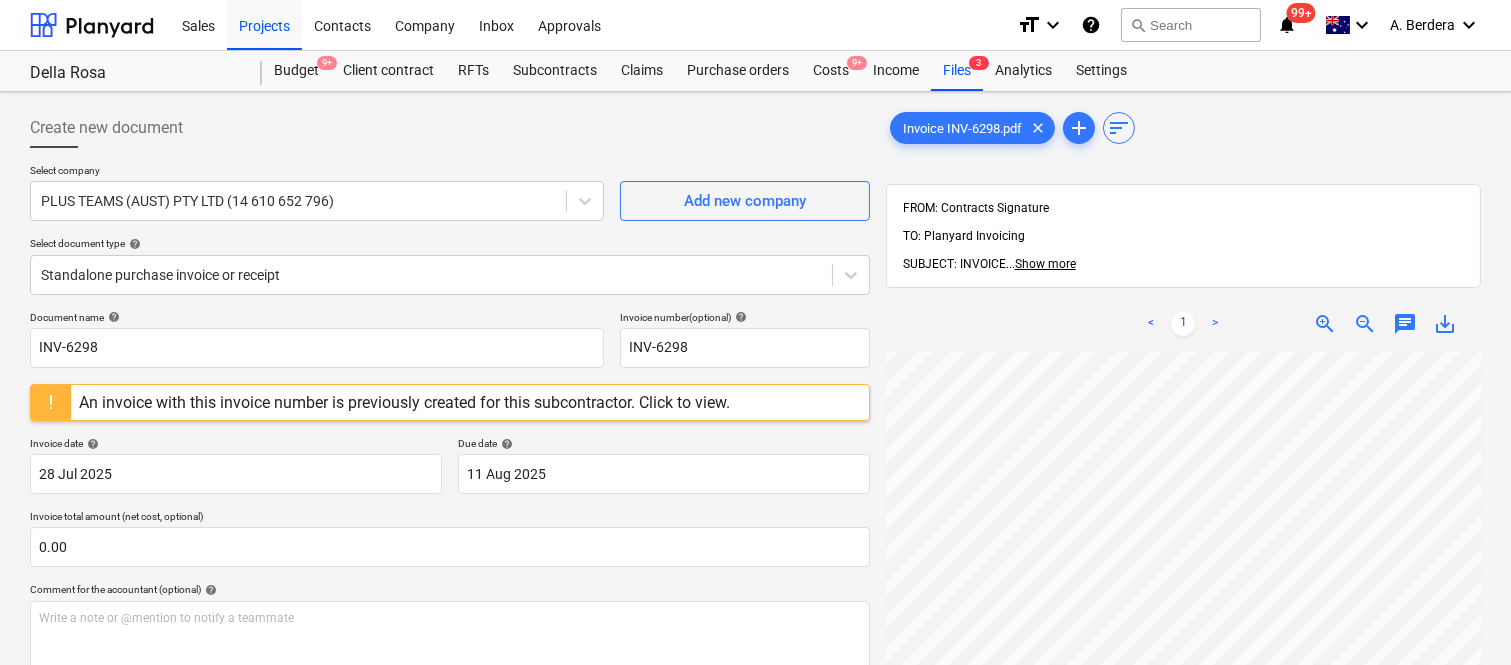 scroll, scrollTop: 145, scrollLeft: 372, axis: both 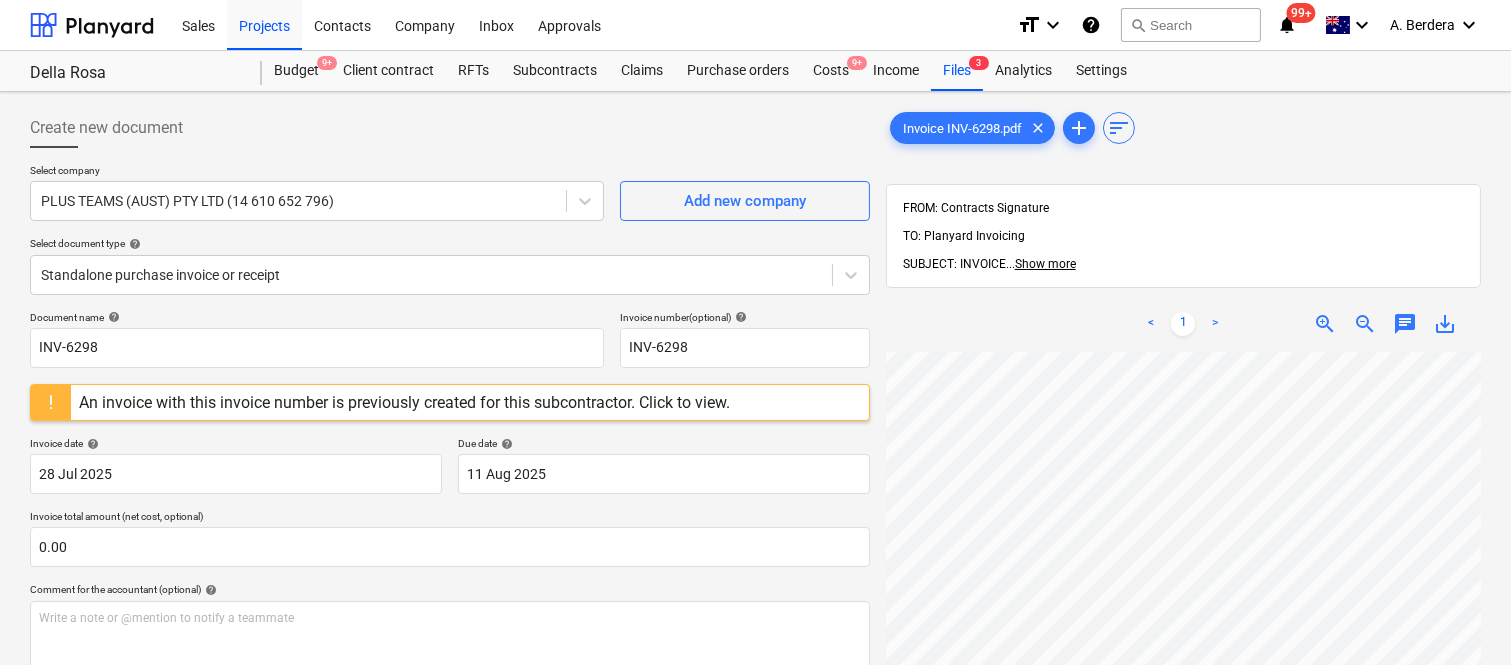 click at bounding box center (51, 402) 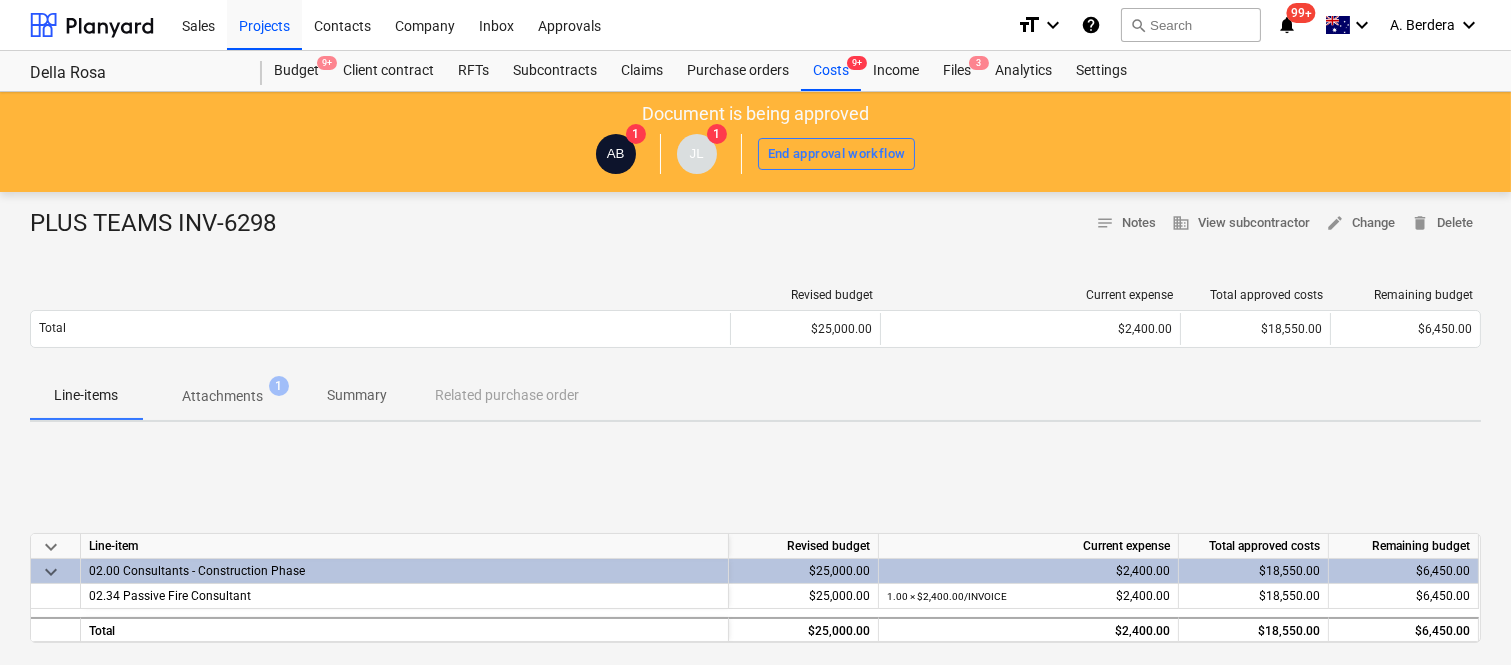 click on "Summary" at bounding box center (357, 395) 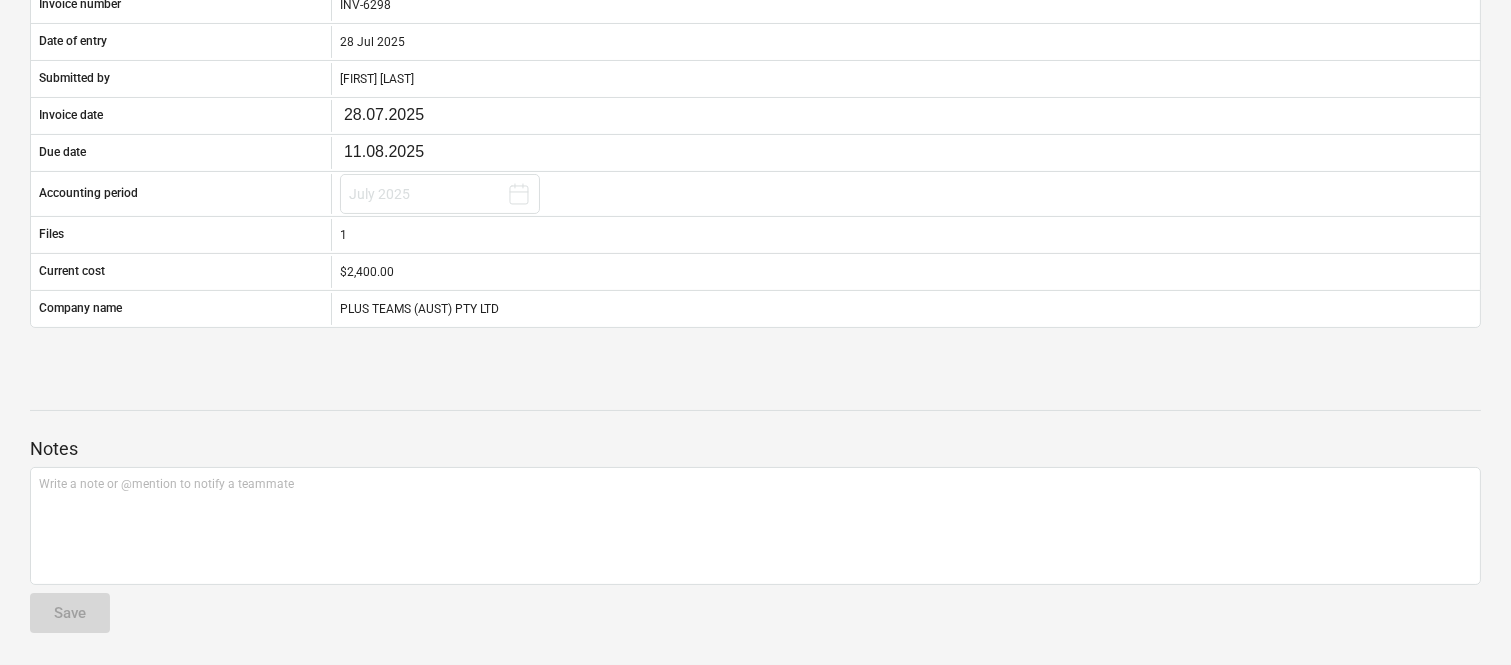 scroll, scrollTop: 0, scrollLeft: 0, axis: both 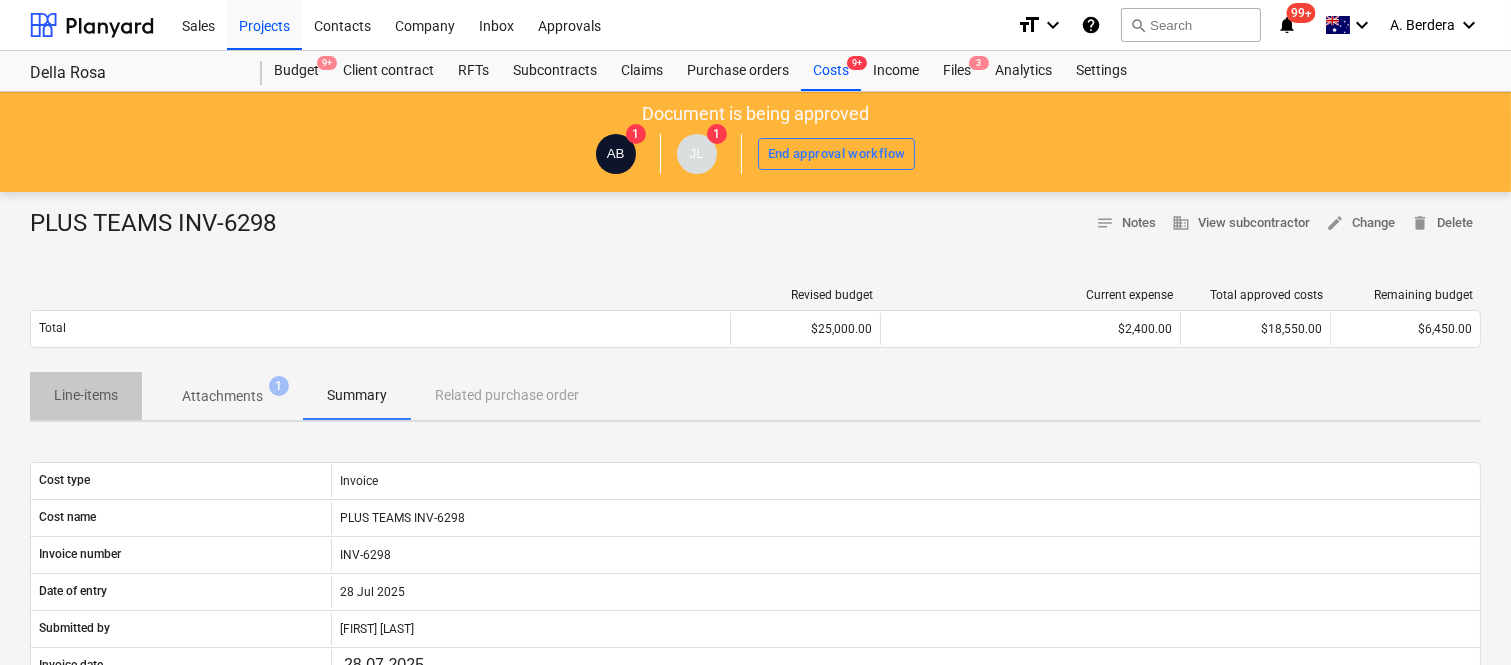 click on "Line-items" at bounding box center [86, 395] 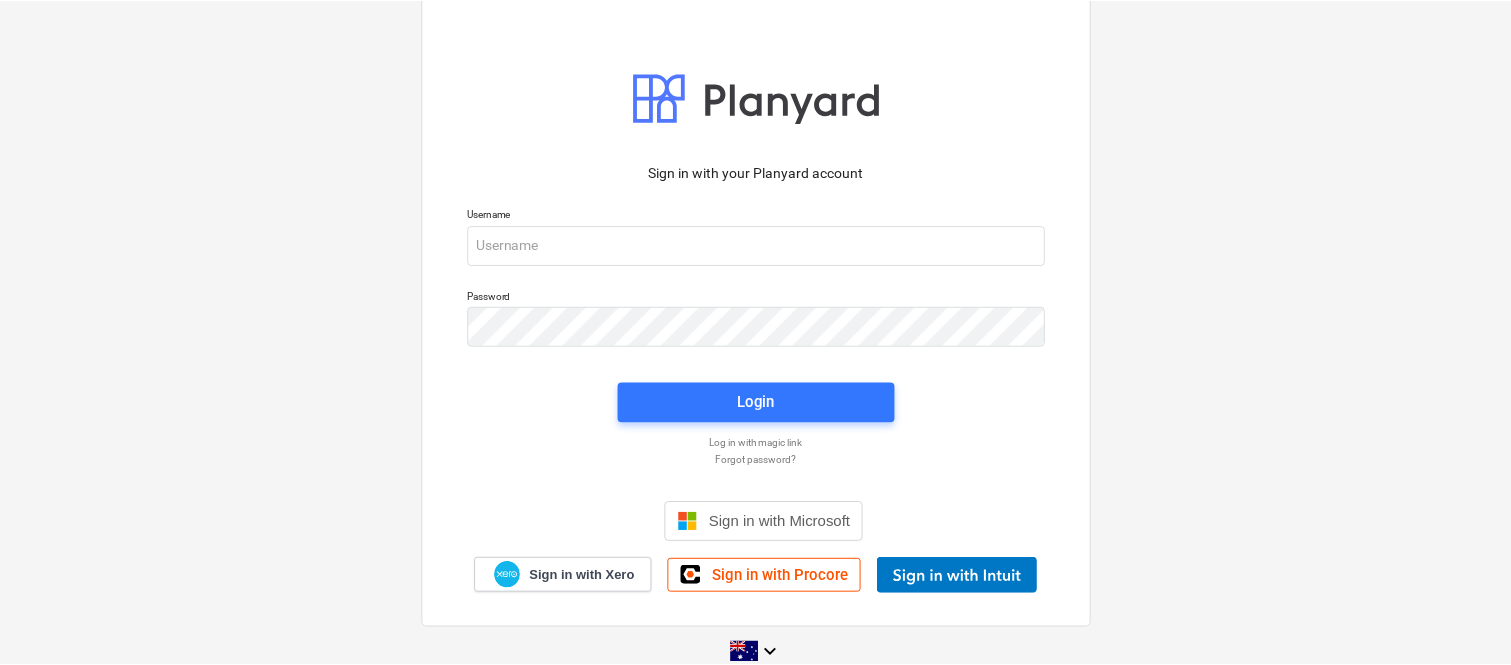 scroll, scrollTop: 0, scrollLeft: 0, axis: both 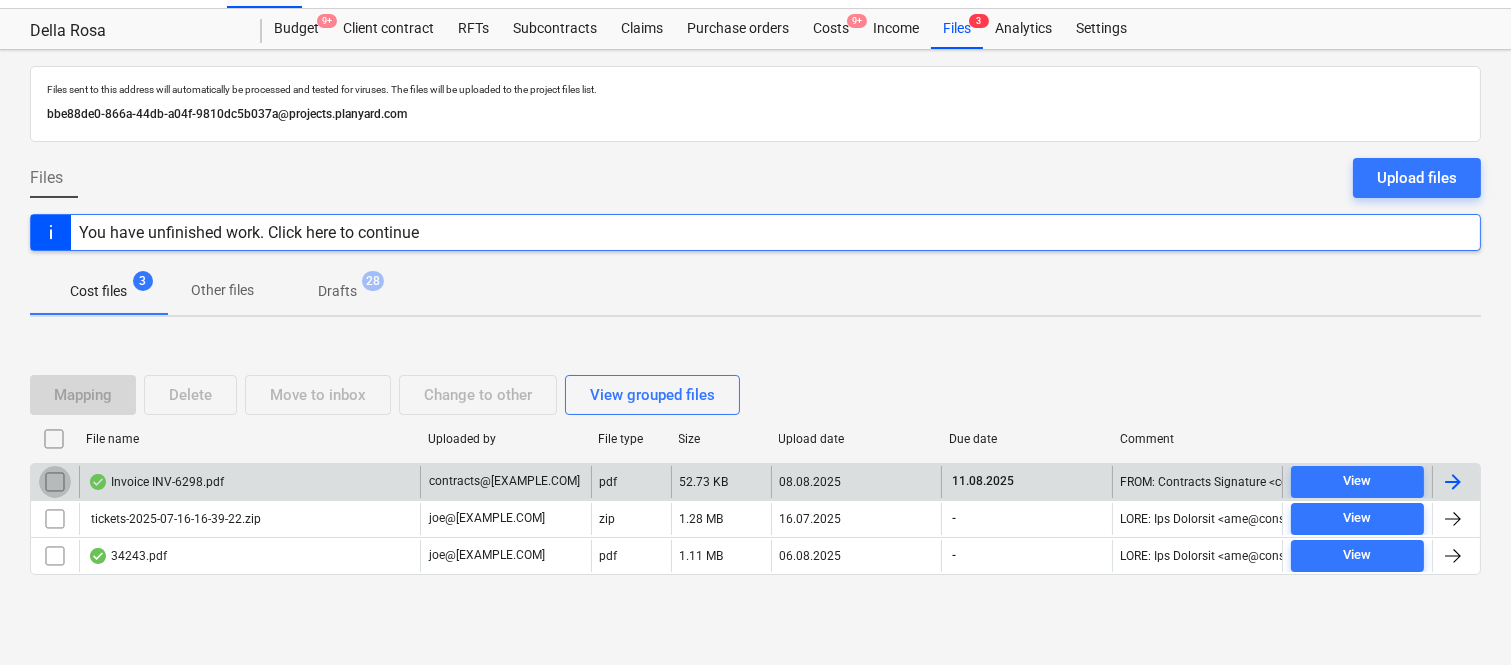 click at bounding box center [55, 482] 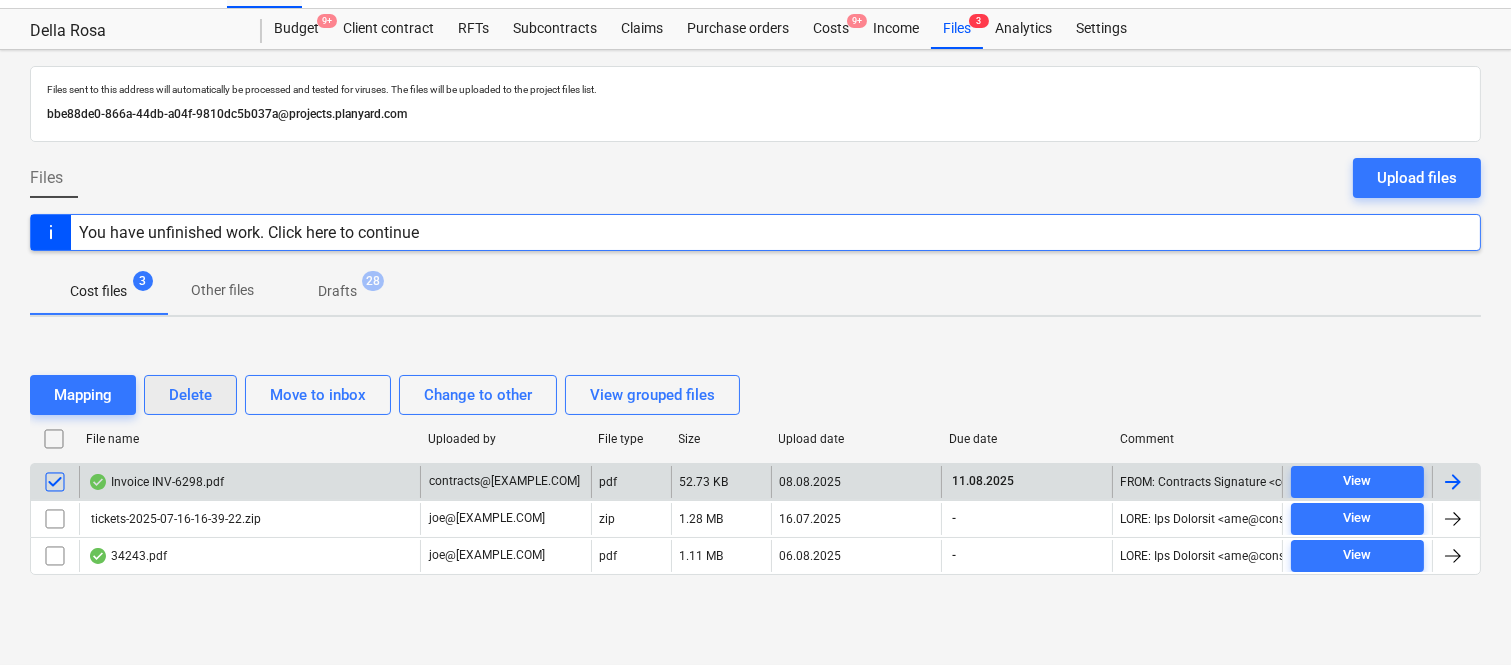 click on "Delete" at bounding box center [190, 395] 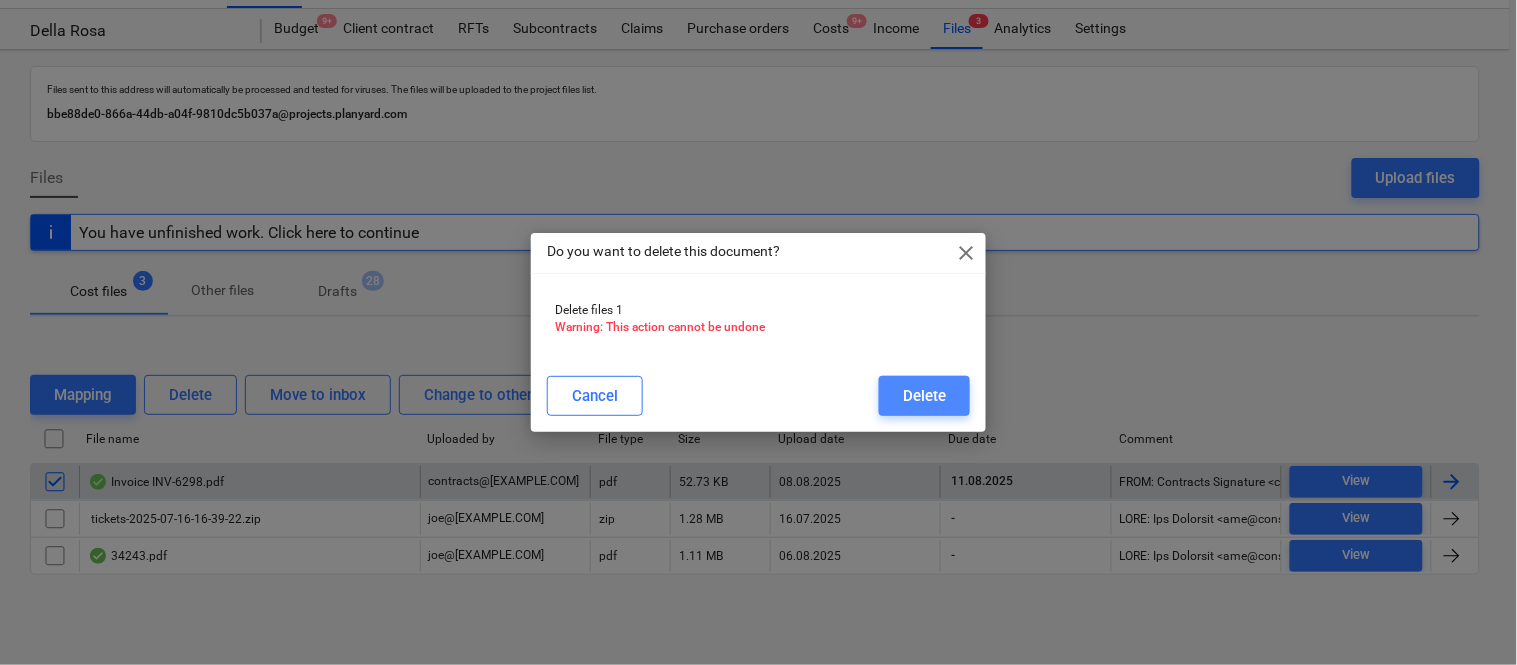 click on "Delete" at bounding box center (924, 396) 